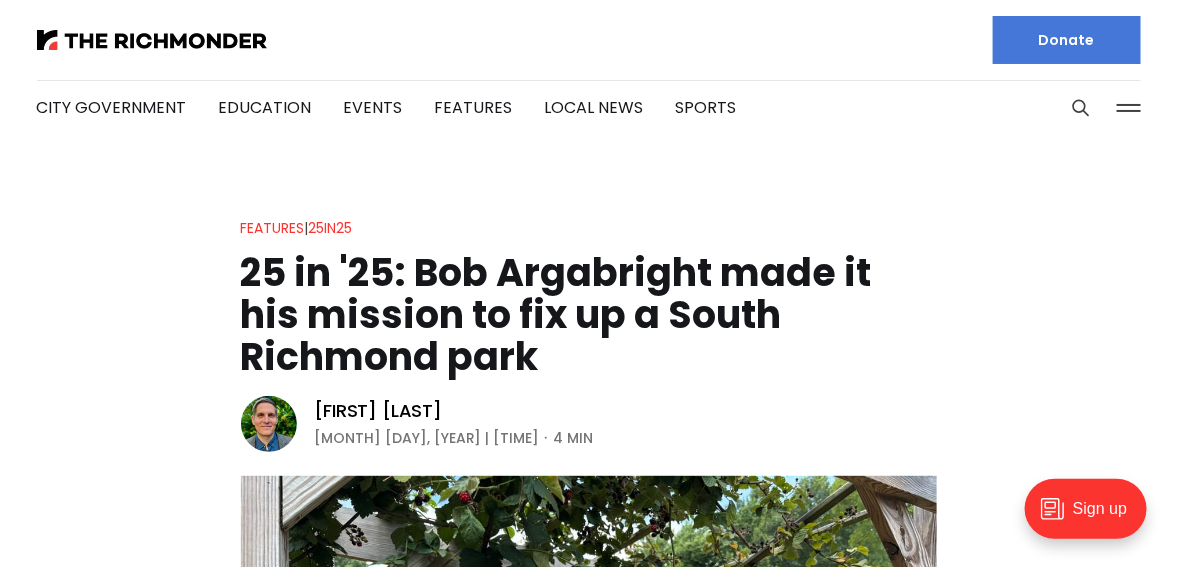 scroll, scrollTop: 0, scrollLeft: 0, axis: both 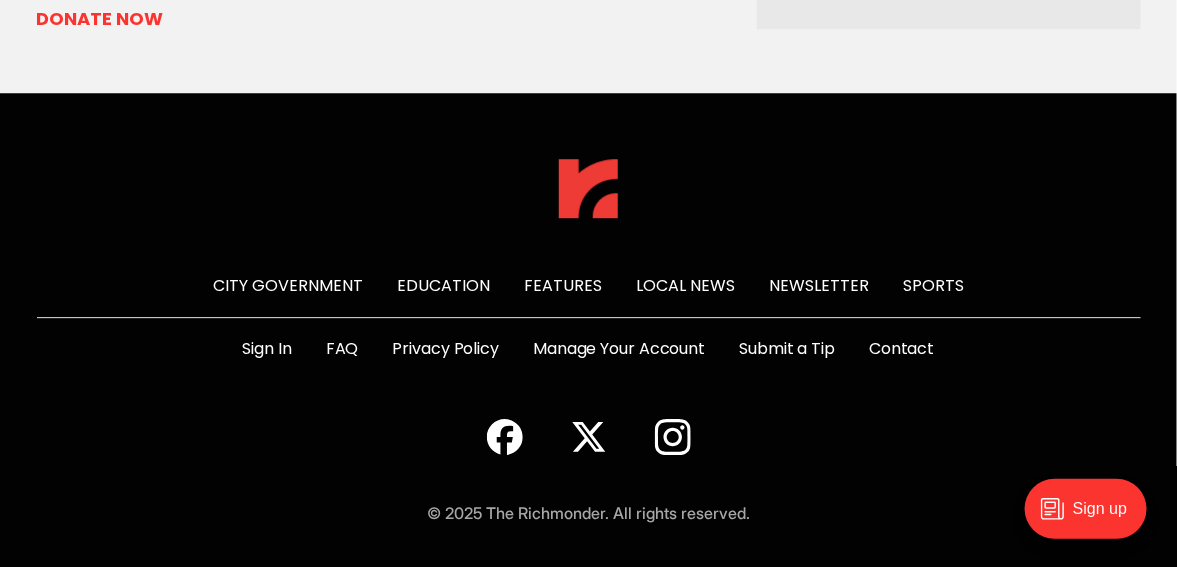 click on "FAQ" at bounding box center (342, 349) 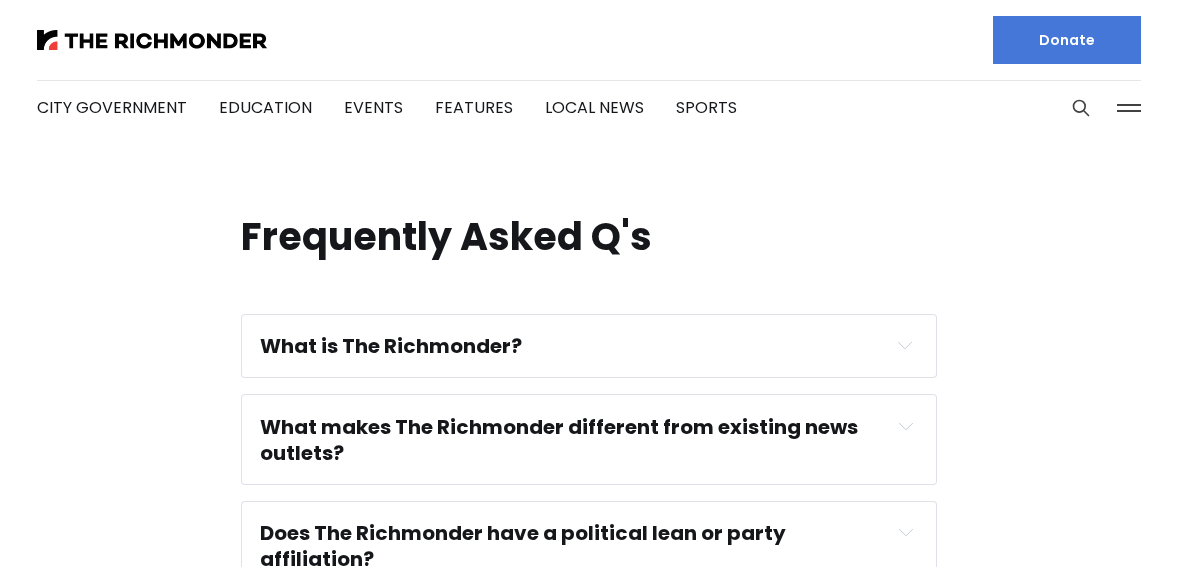 scroll, scrollTop: 0, scrollLeft: 0, axis: both 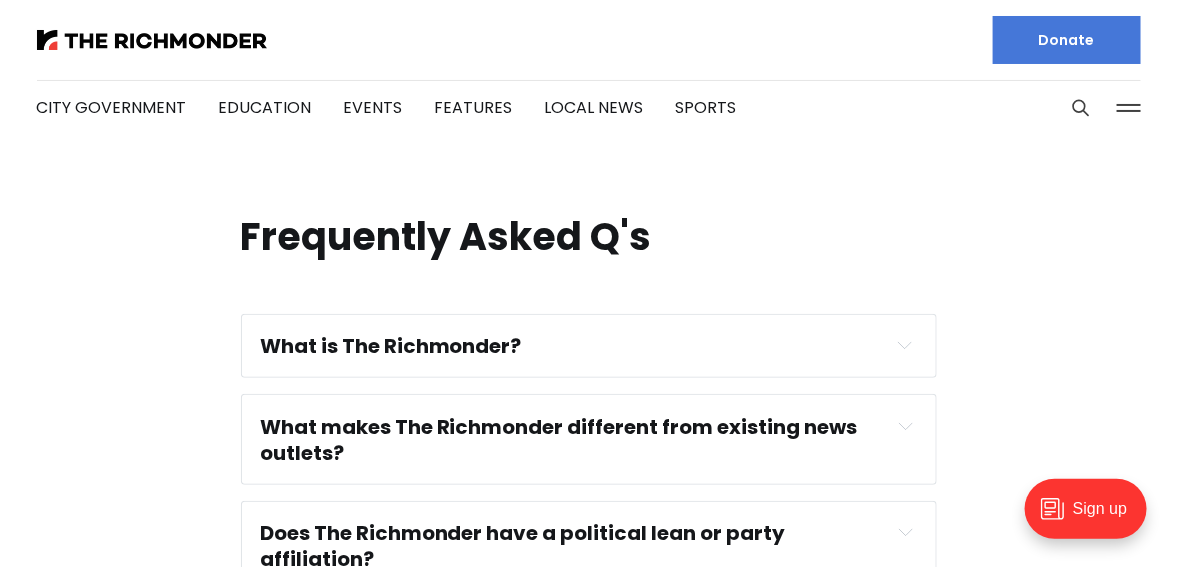 click on "What is The Richmonder?" at bounding box center [391, 346] 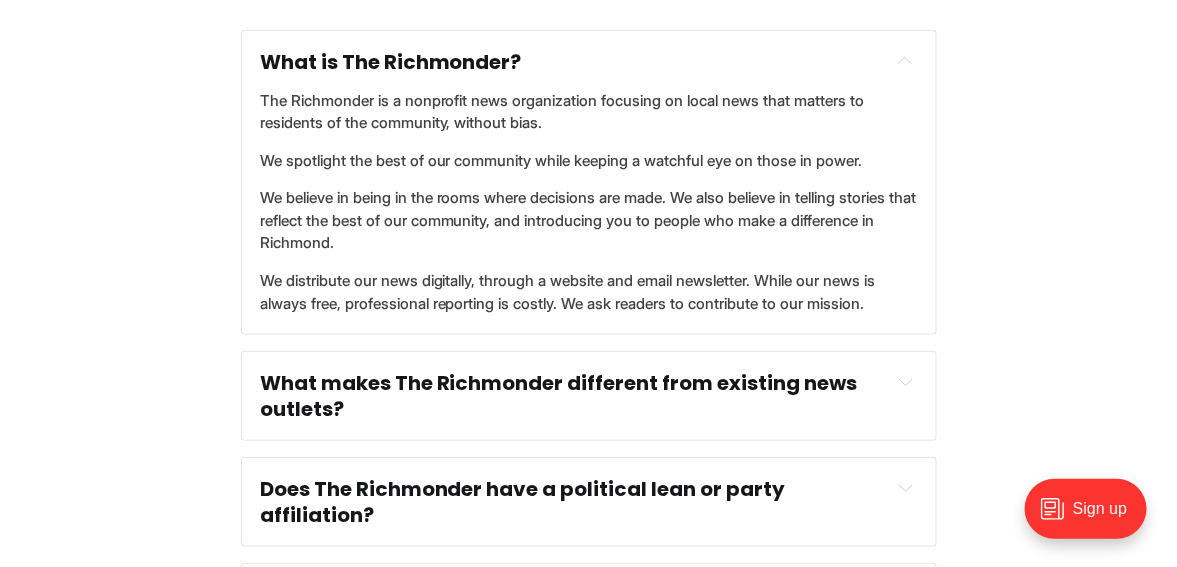 scroll, scrollTop: 400, scrollLeft: 0, axis: vertical 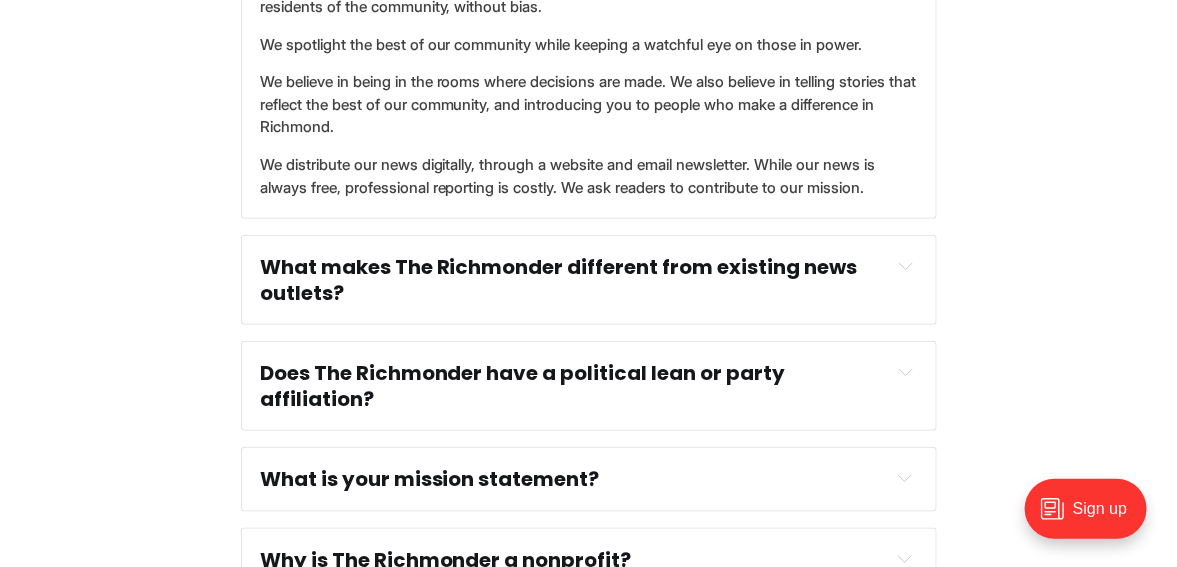 click on "Does The Richmonder have a political lean or party affiliation?" at bounding box center (525, 386) 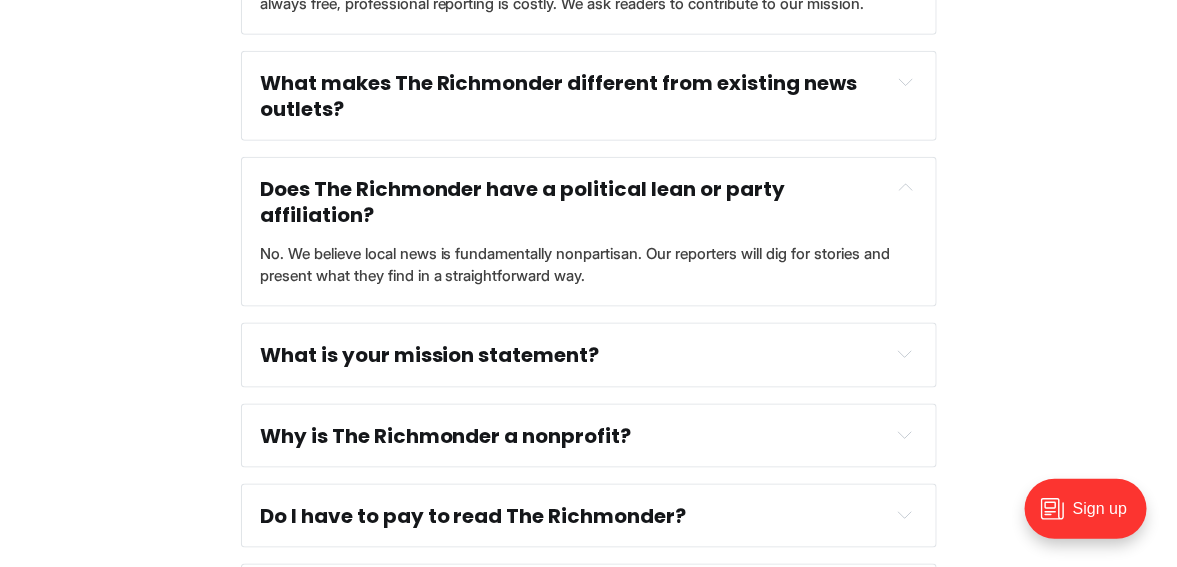 scroll, scrollTop: 600, scrollLeft: 0, axis: vertical 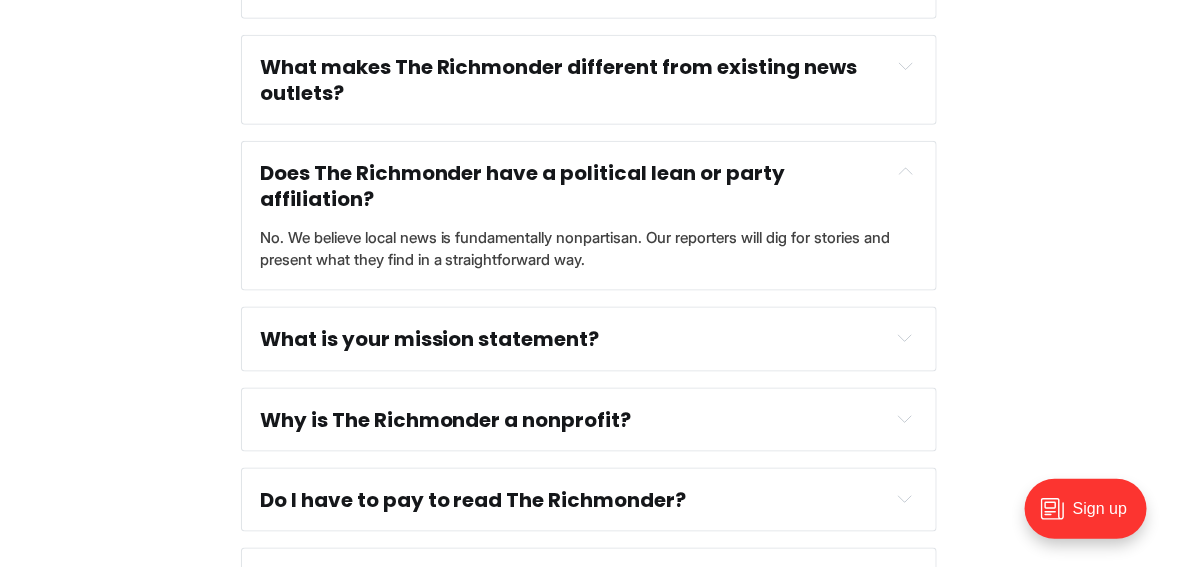 click on "What is your mission statement?" at bounding box center [589, 339] 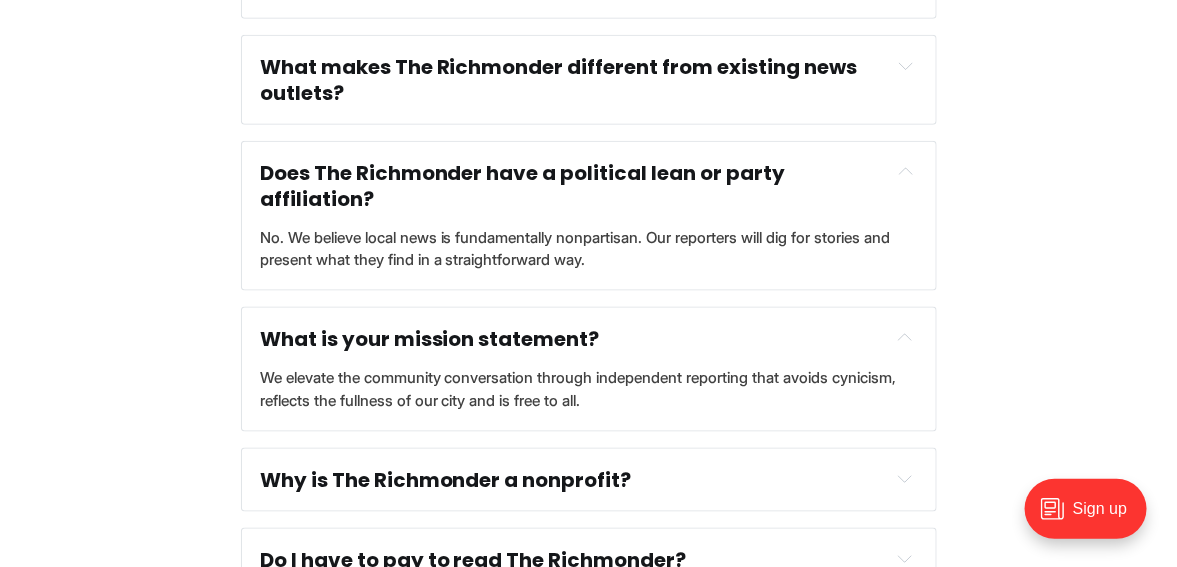 click on "Why is The Richmonder a nonprofit?" at bounding box center [446, 480] 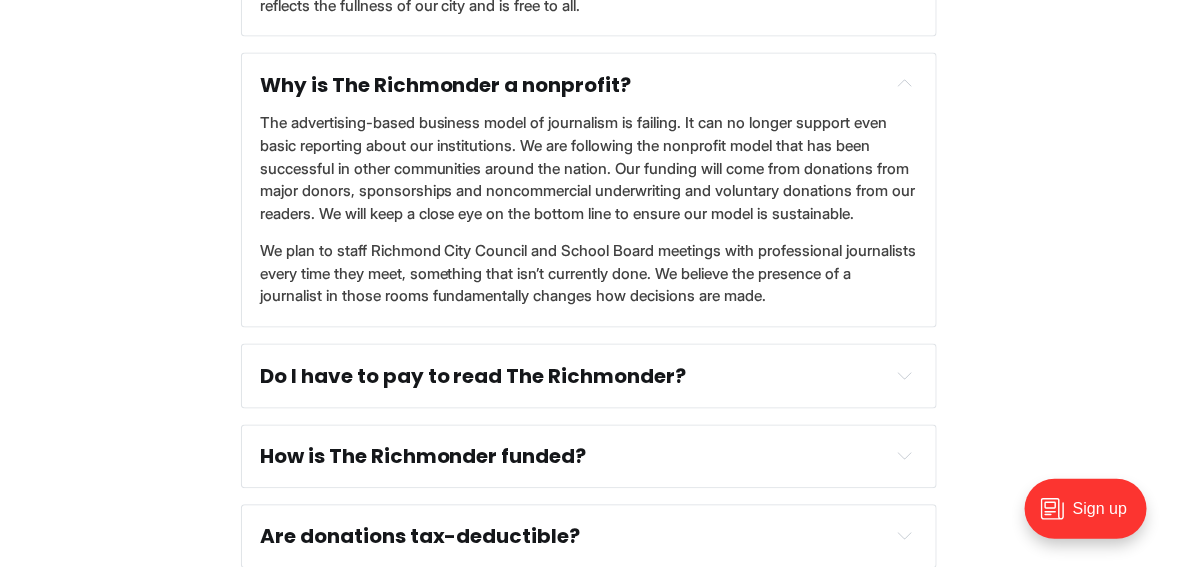 scroll, scrollTop: 1000, scrollLeft: 0, axis: vertical 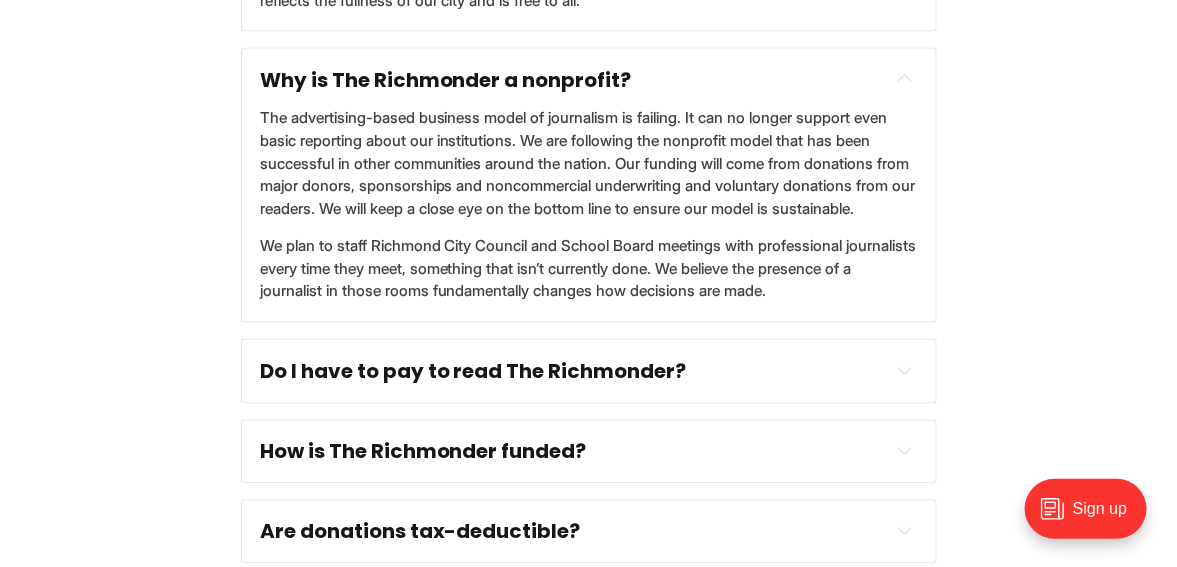 click on "Do I have to pay to read The Richmonder?
One of our core beliefs is that everybody in the community deserves access to quality reporting and information. We may offer member benefits to donors, but we will not paywall or hide essential news." at bounding box center [589, 371] 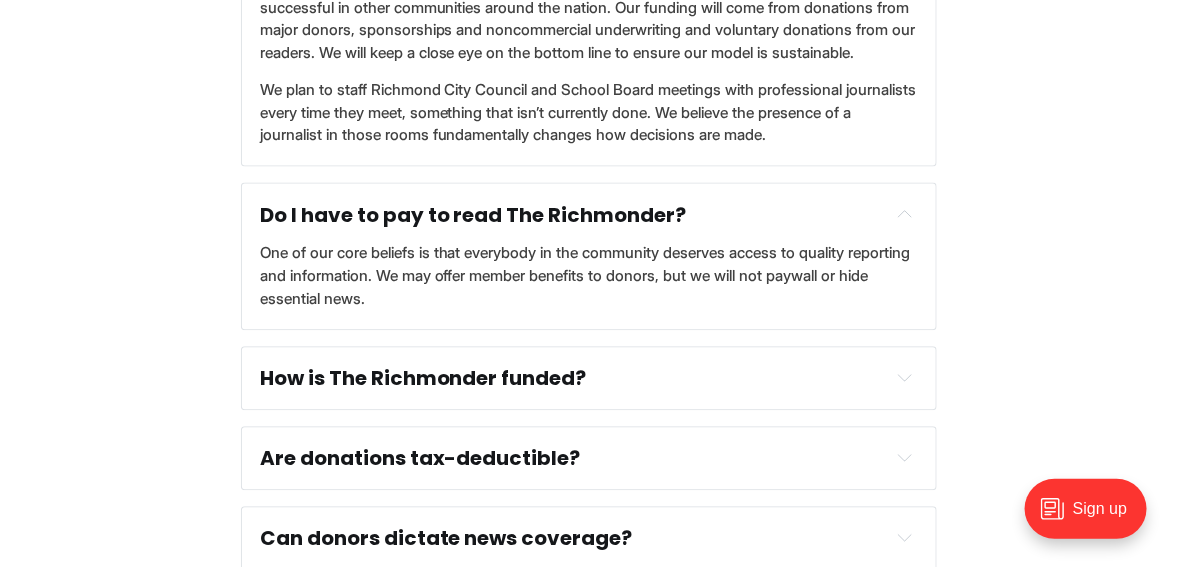 scroll, scrollTop: 1200, scrollLeft: 0, axis: vertical 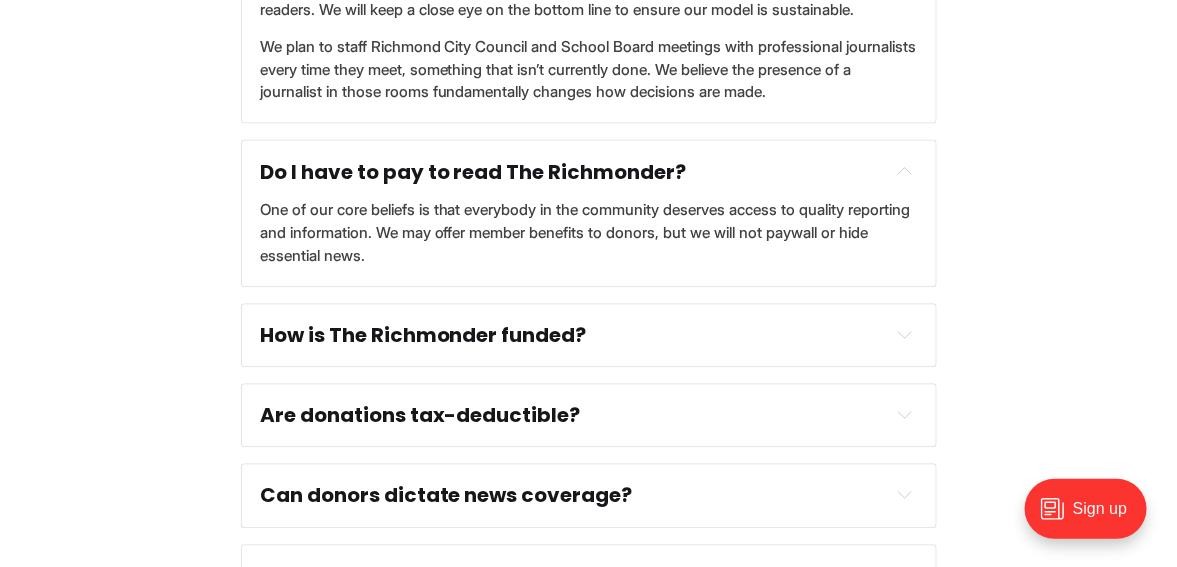 click on "How is The Richmonder funded?" at bounding box center (423, 335) 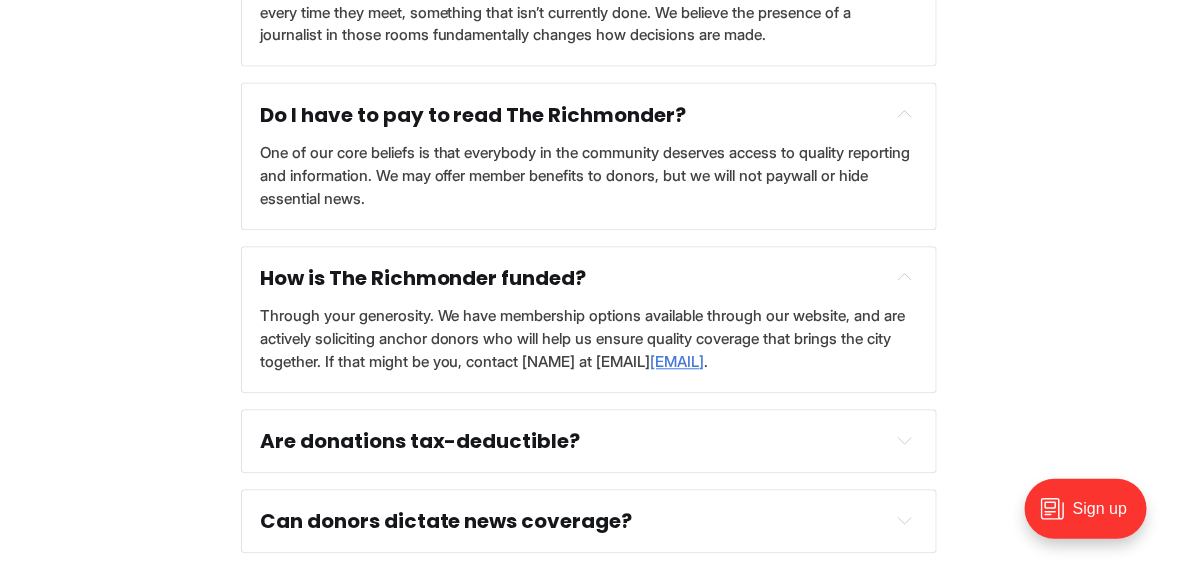 scroll, scrollTop: 1300, scrollLeft: 0, axis: vertical 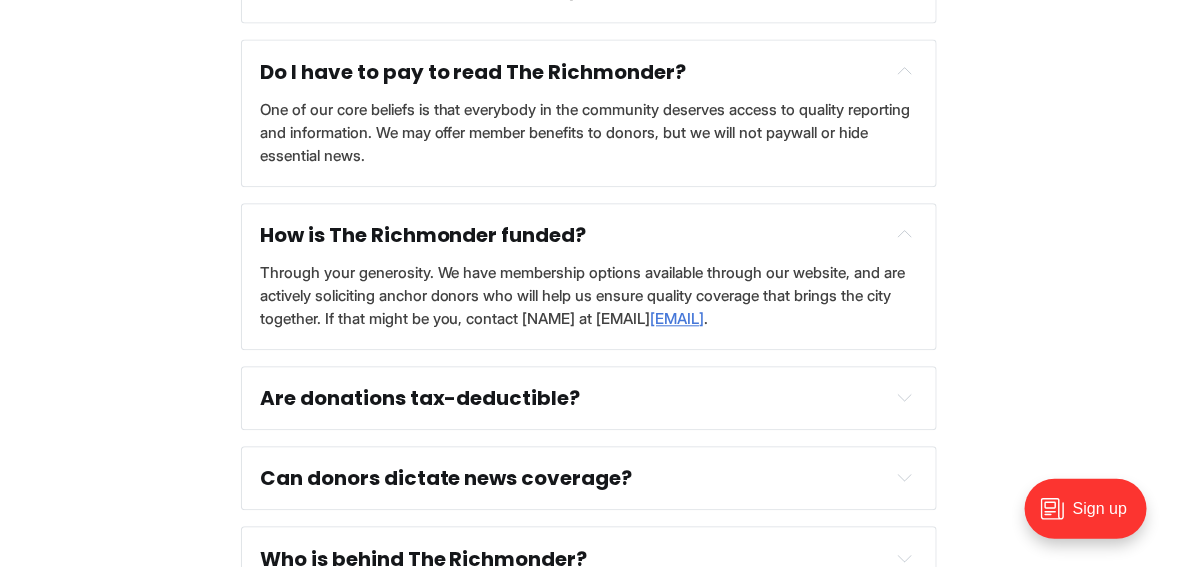 click on "Are donations tax-deductible?" at bounding box center (420, 398) 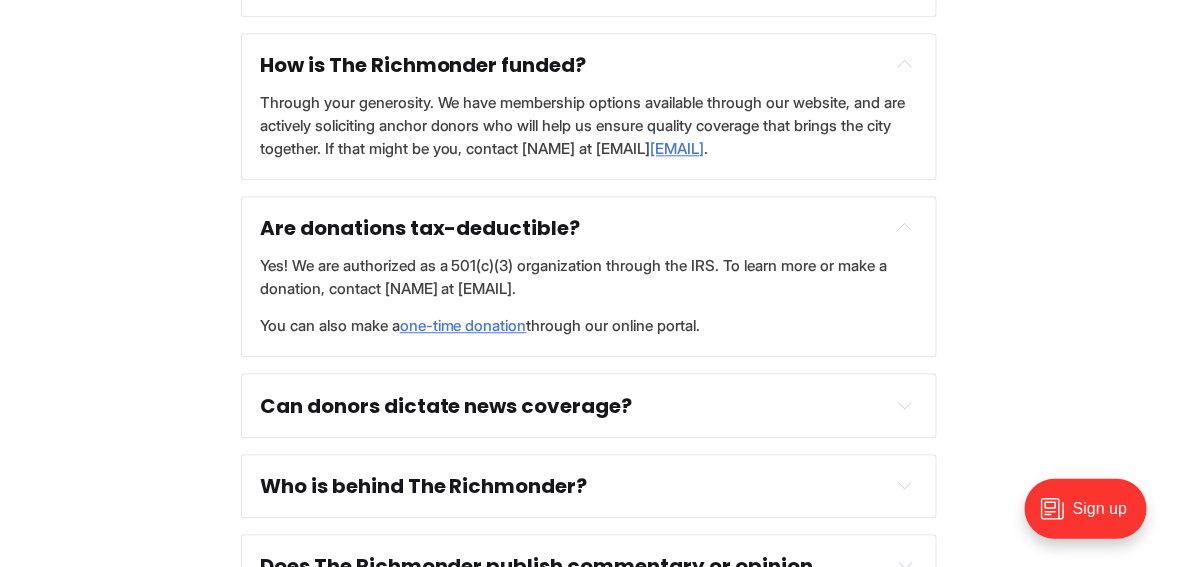 scroll, scrollTop: 1500, scrollLeft: 0, axis: vertical 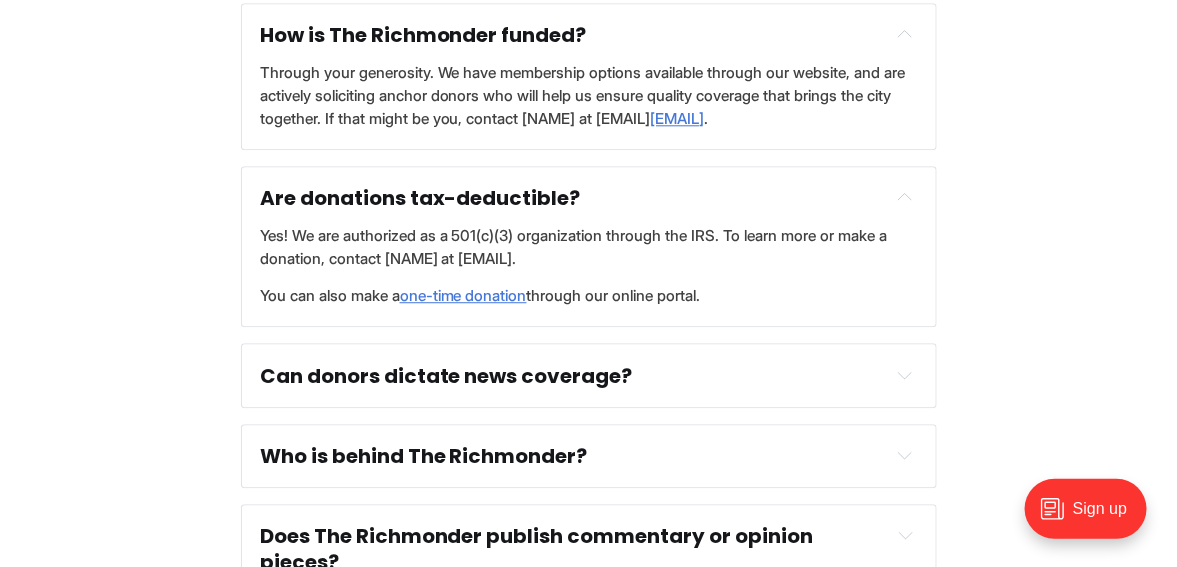 click on "Can donors dictate news coverage?" at bounding box center (446, 376) 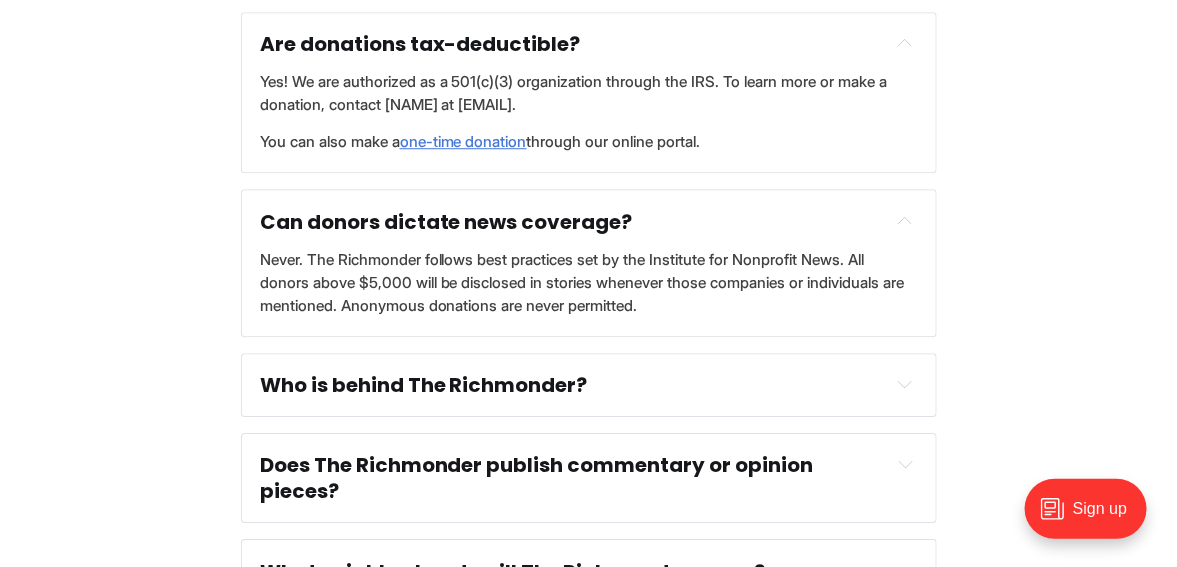 scroll, scrollTop: 1700, scrollLeft: 0, axis: vertical 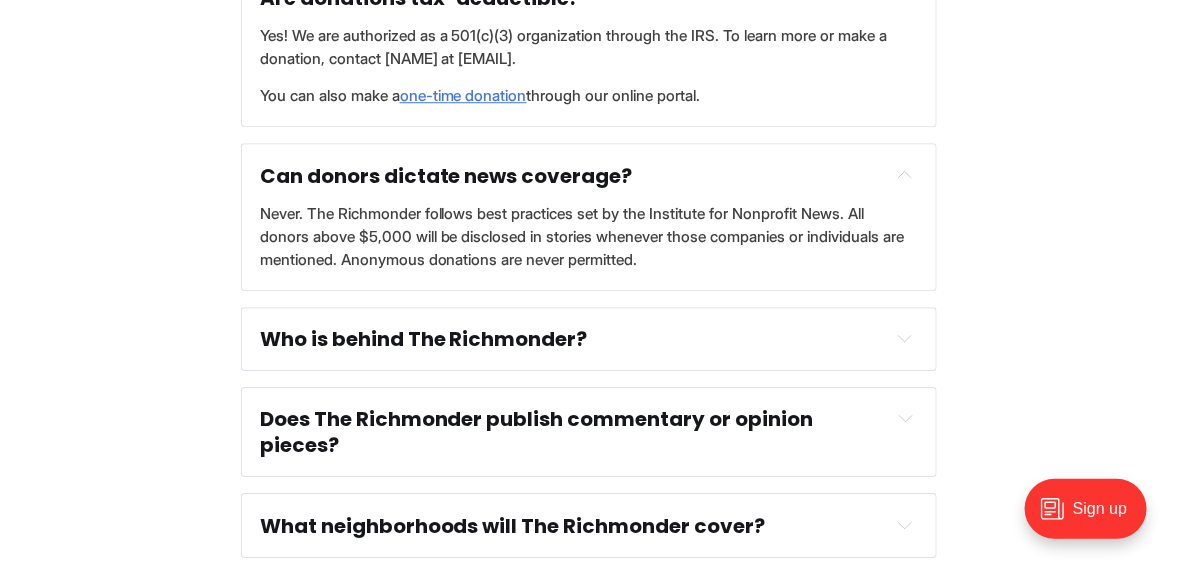 click on "Who is behind The Richmonder?" at bounding box center [424, 339] 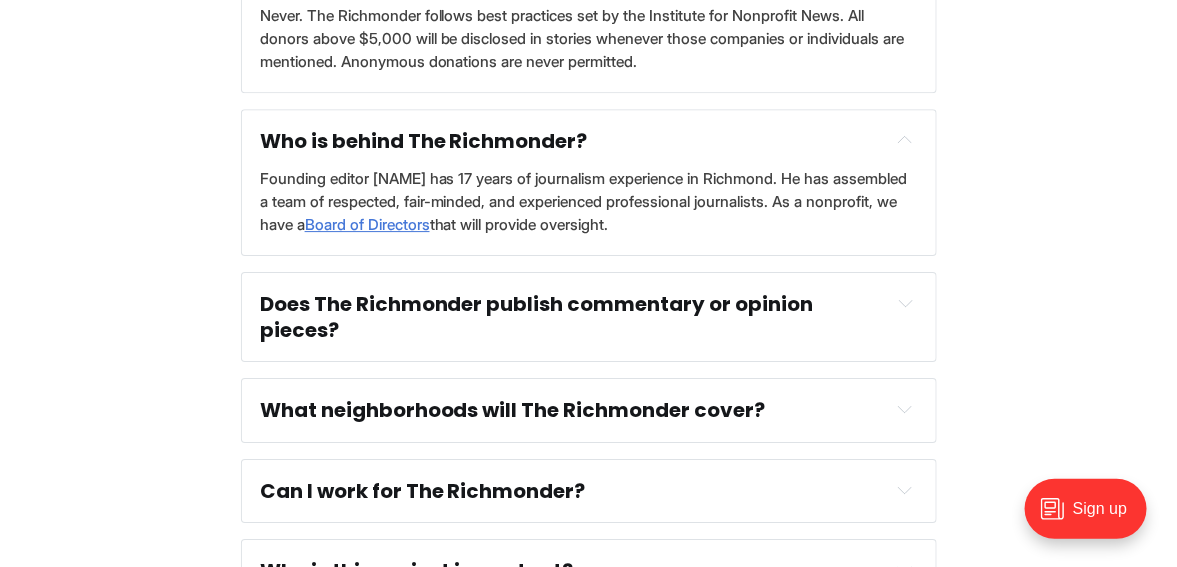 scroll, scrollTop: 1900, scrollLeft: 0, axis: vertical 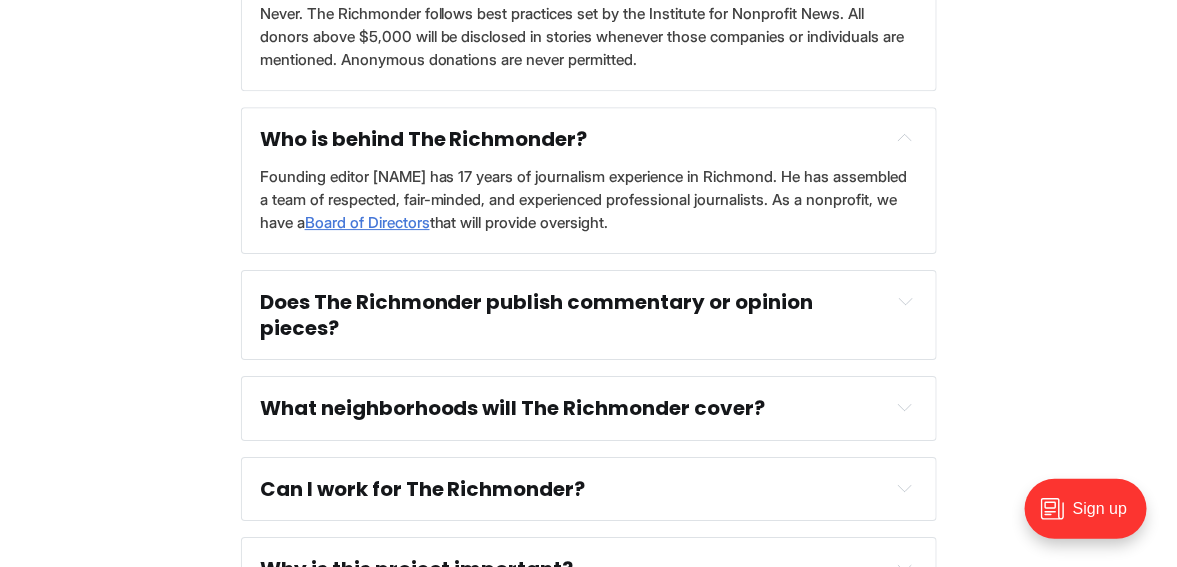 click on "What neighborhoods will The Richmonder cover?" at bounding box center [513, 408] 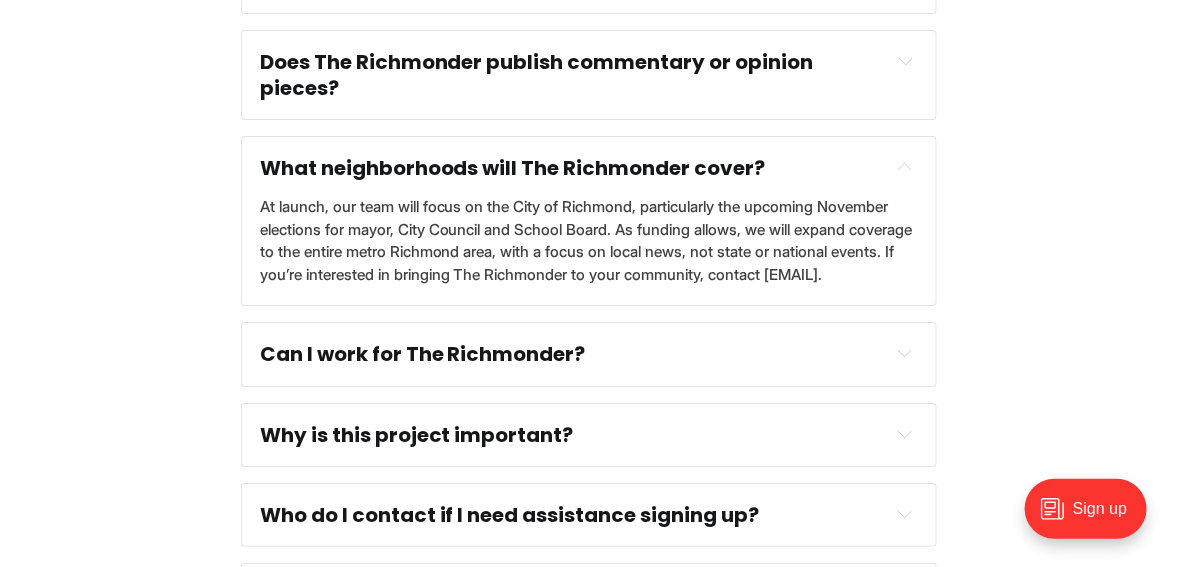 scroll, scrollTop: 2100, scrollLeft: 0, axis: vertical 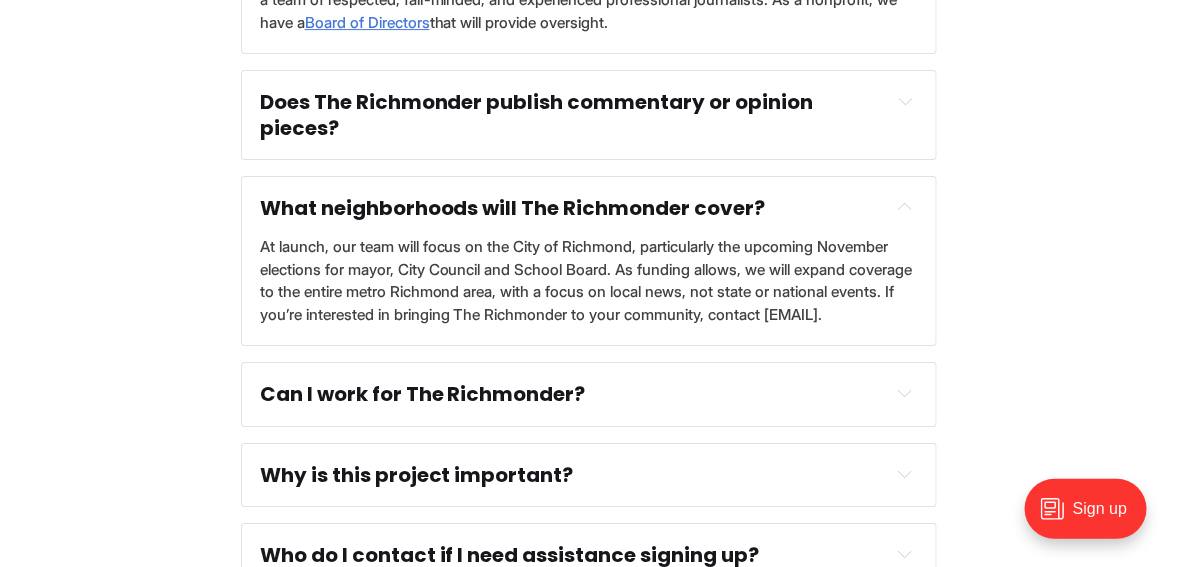 click on "Can I work for The Richmonder?" at bounding box center (423, 394) 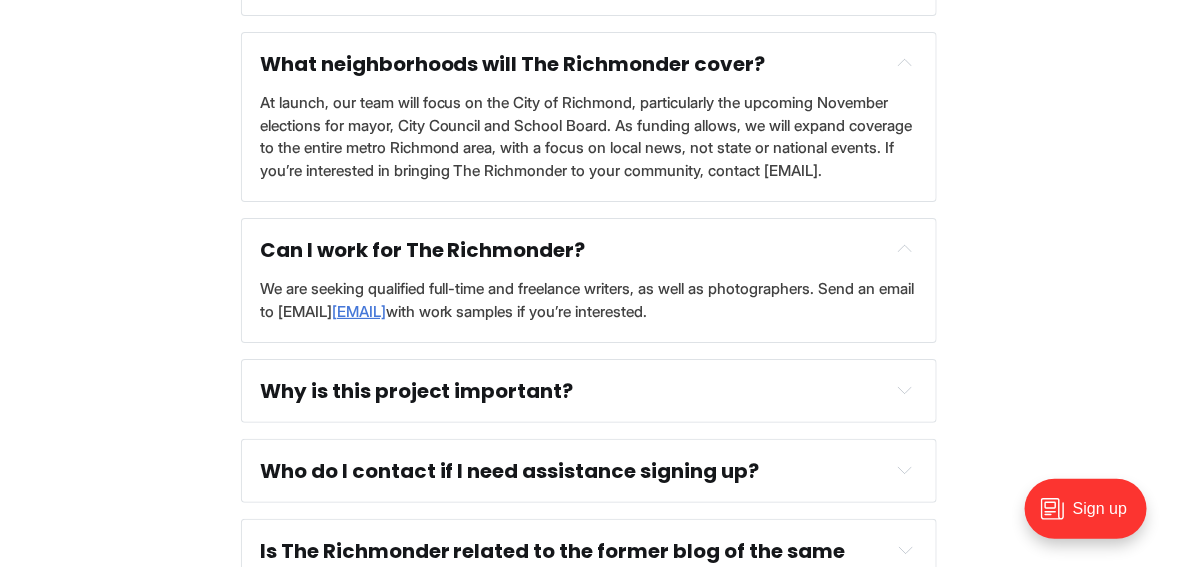 scroll, scrollTop: 2300, scrollLeft: 0, axis: vertical 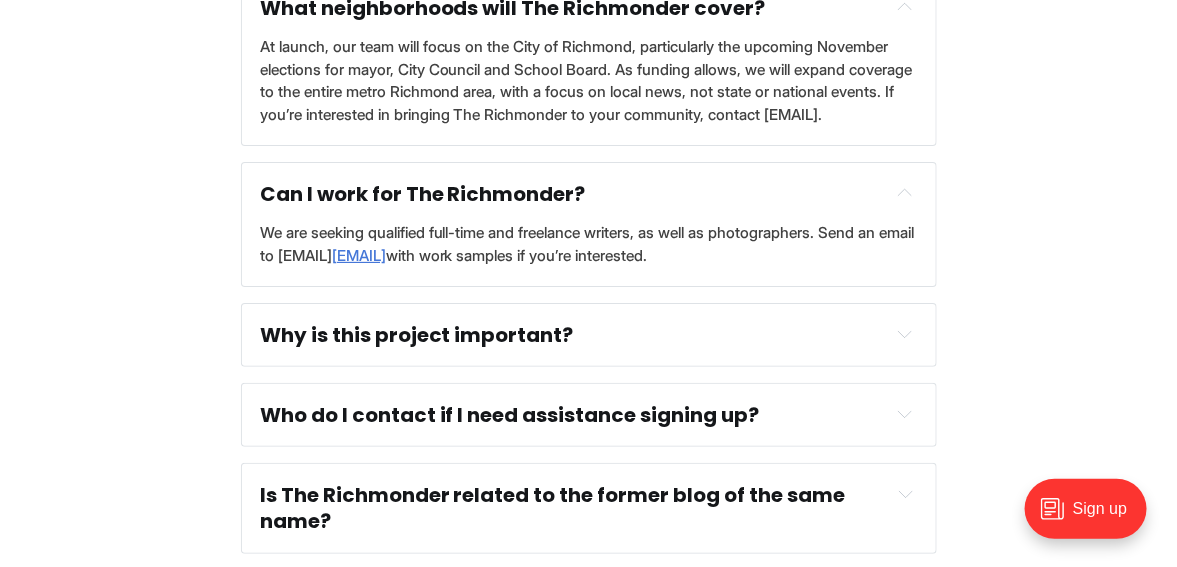 click on "Why is this project important?" at bounding box center [417, 335] 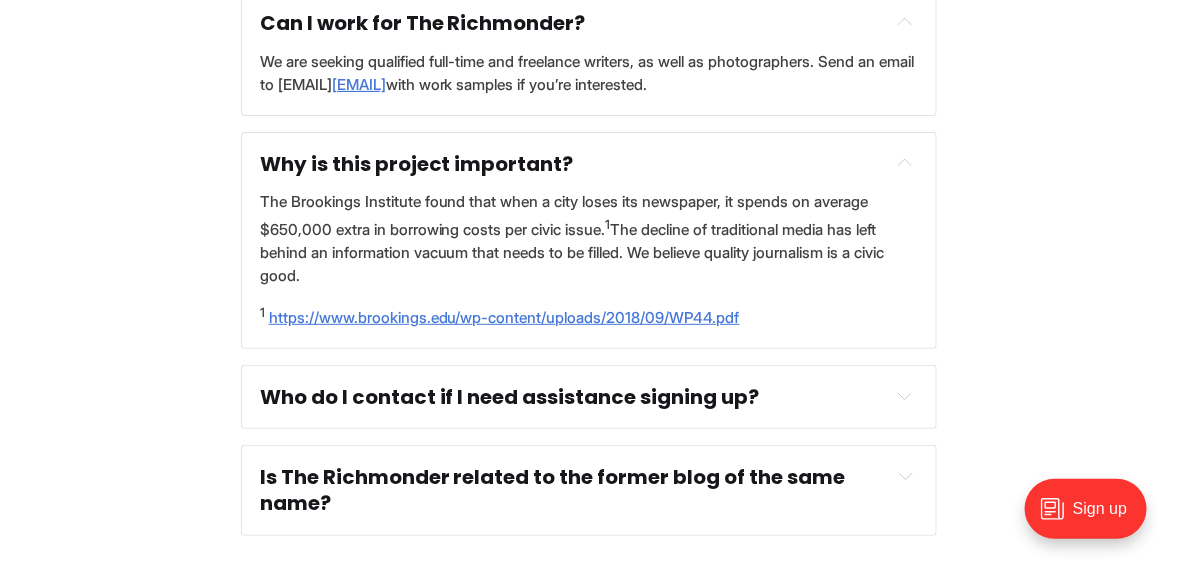 scroll, scrollTop: 2600, scrollLeft: 0, axis: vertical 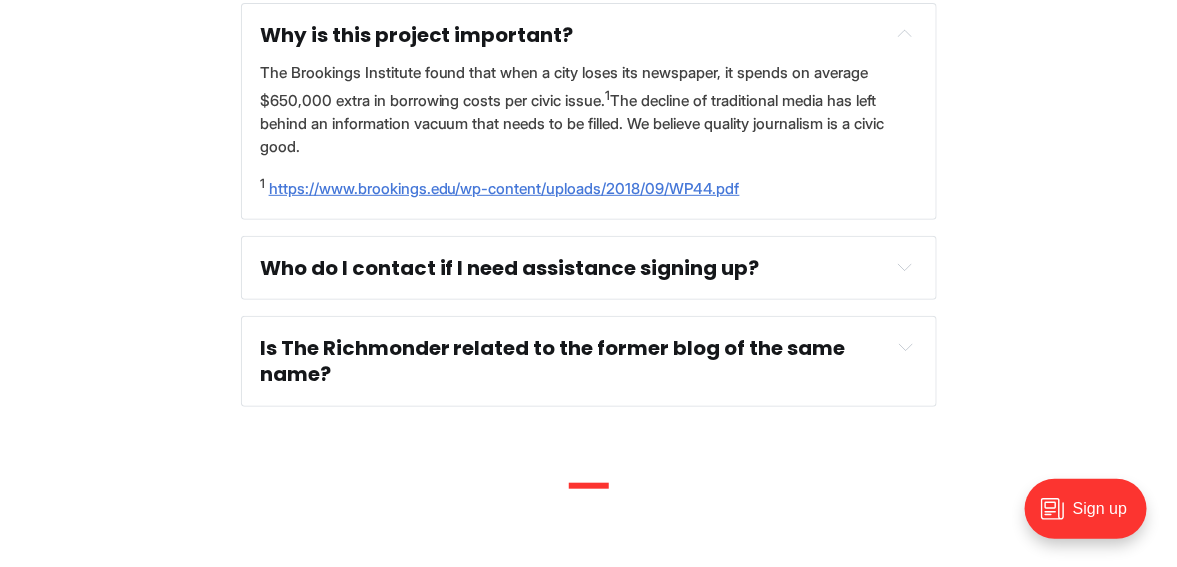 click on "Who do I contact if I need assistance signing up?" at bounding box center (510, 268) 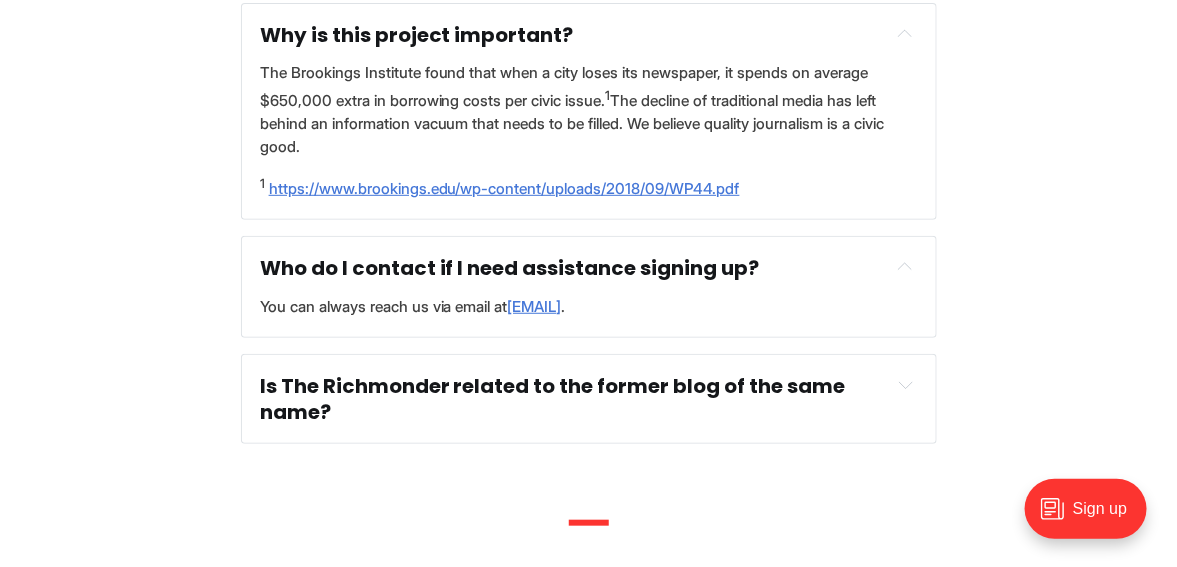 click on "Is The Richmonder related to the former blog of the same name?
No, the blog published from 2006-2015 is not related to the current site in any way, nor are any of the authors the same." at bounding box center (589, 399) 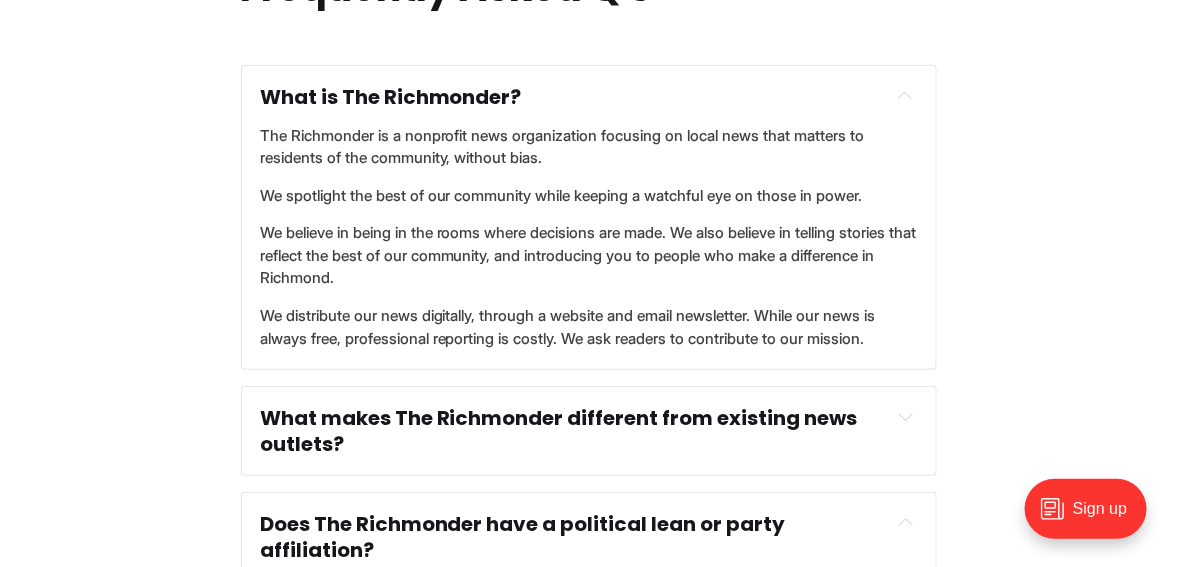 scroll, scrollTop: 0, scrollLeft: 0, axis: both 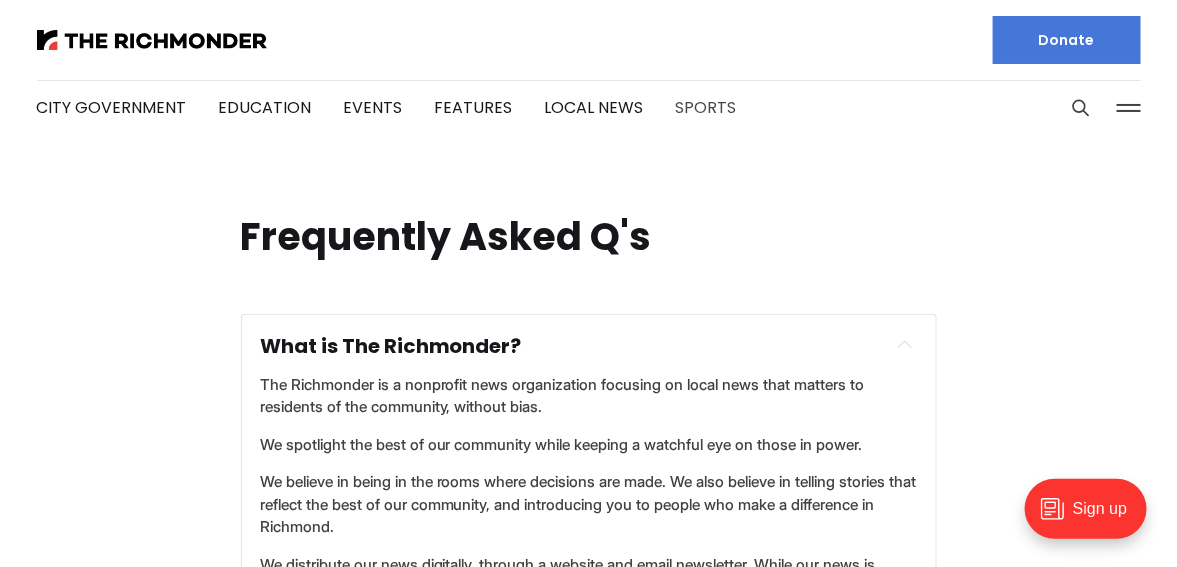 click on "Sports" at bounding box center [706, 107] 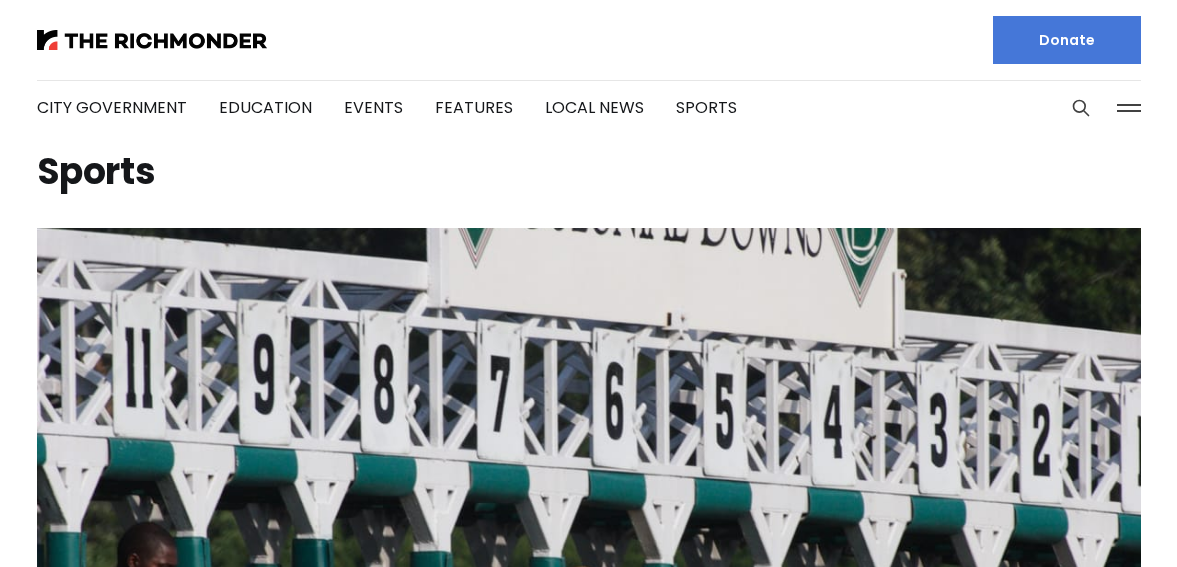 scroll, scrollTop: 0, scrollLeft: 0, axis: both 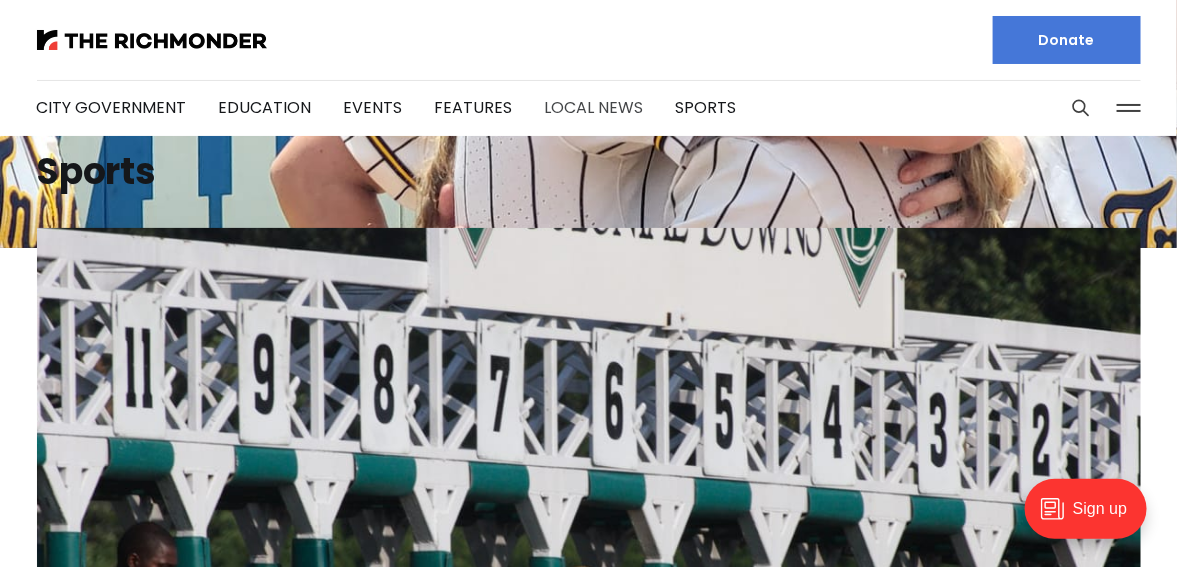 click on "Local News" at bounding box center (594, 107) 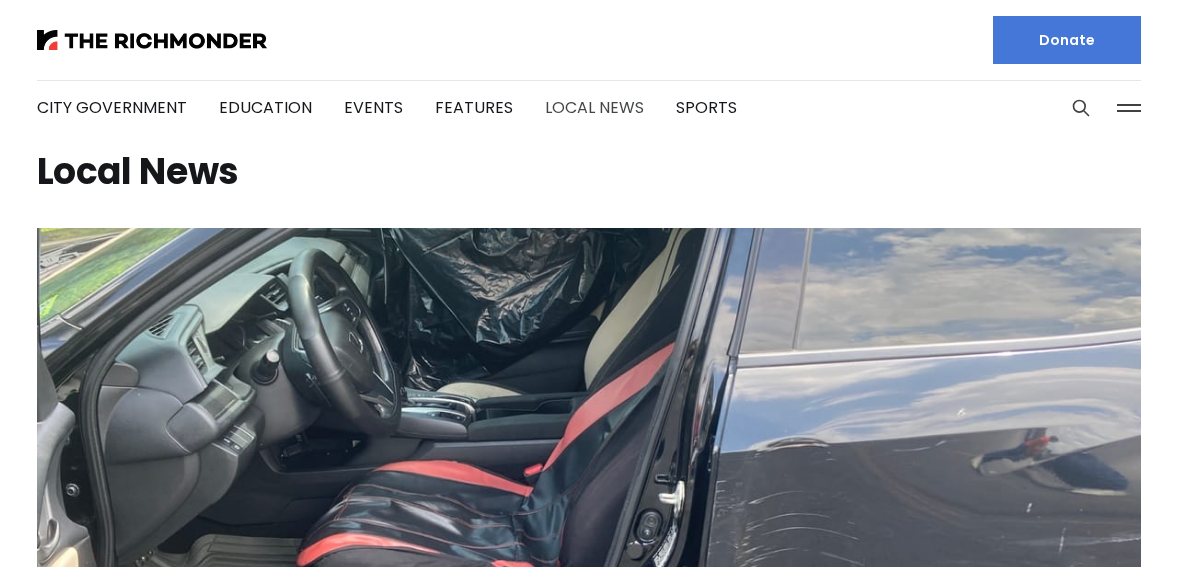 scroll, scrollTop: 0, scrollLeft: 0, axis: both 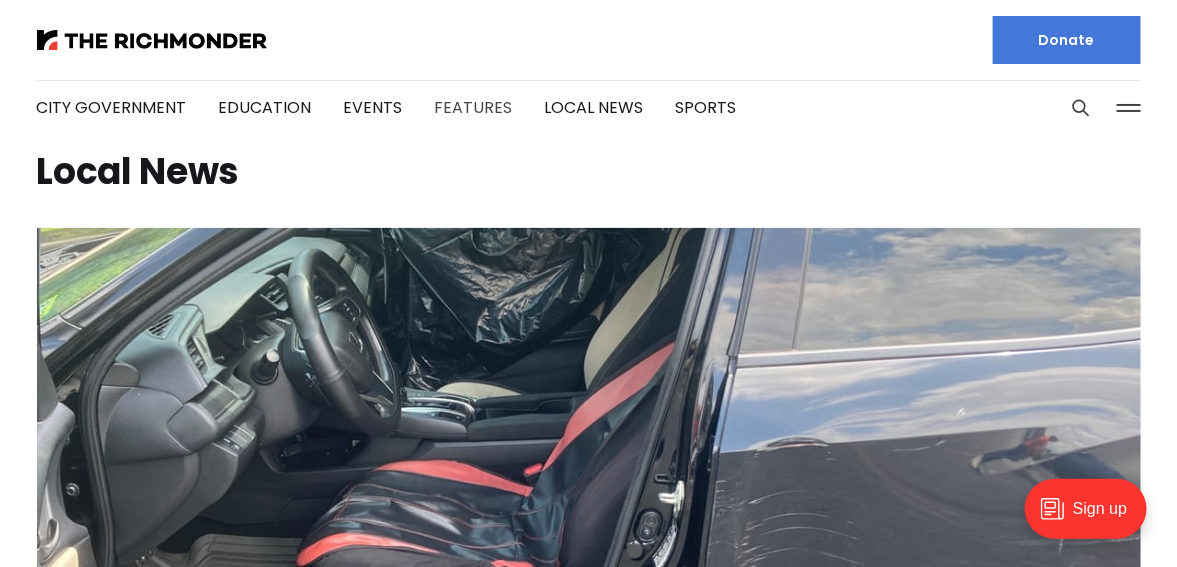 click on "Features" at bounding box center (474, 107) 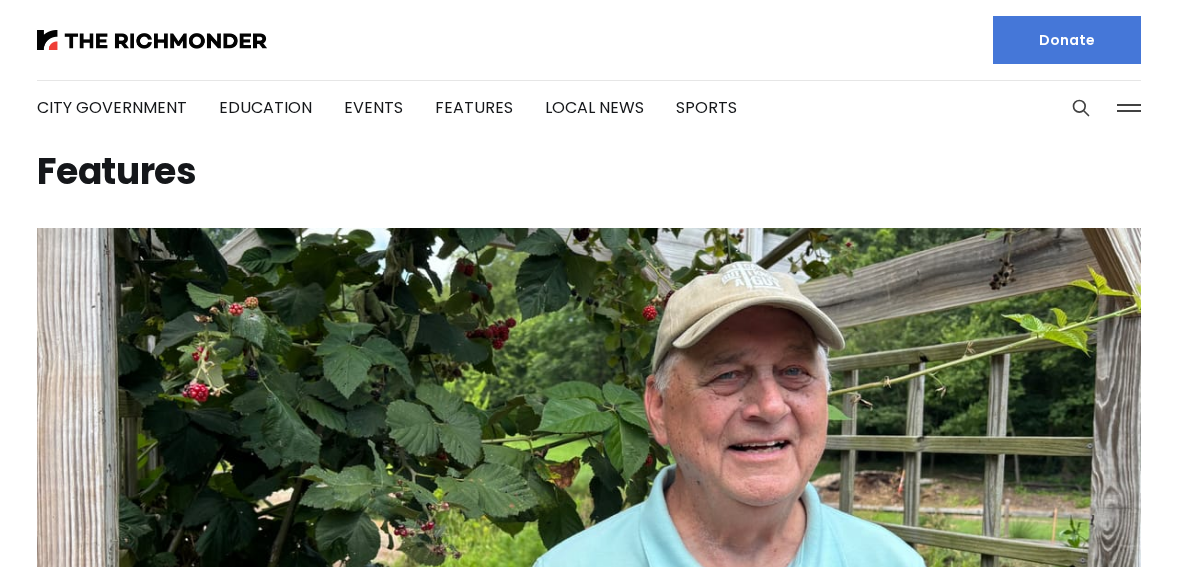 scroll, scrollTop: 0, scrollLeft: 0, axis: both 